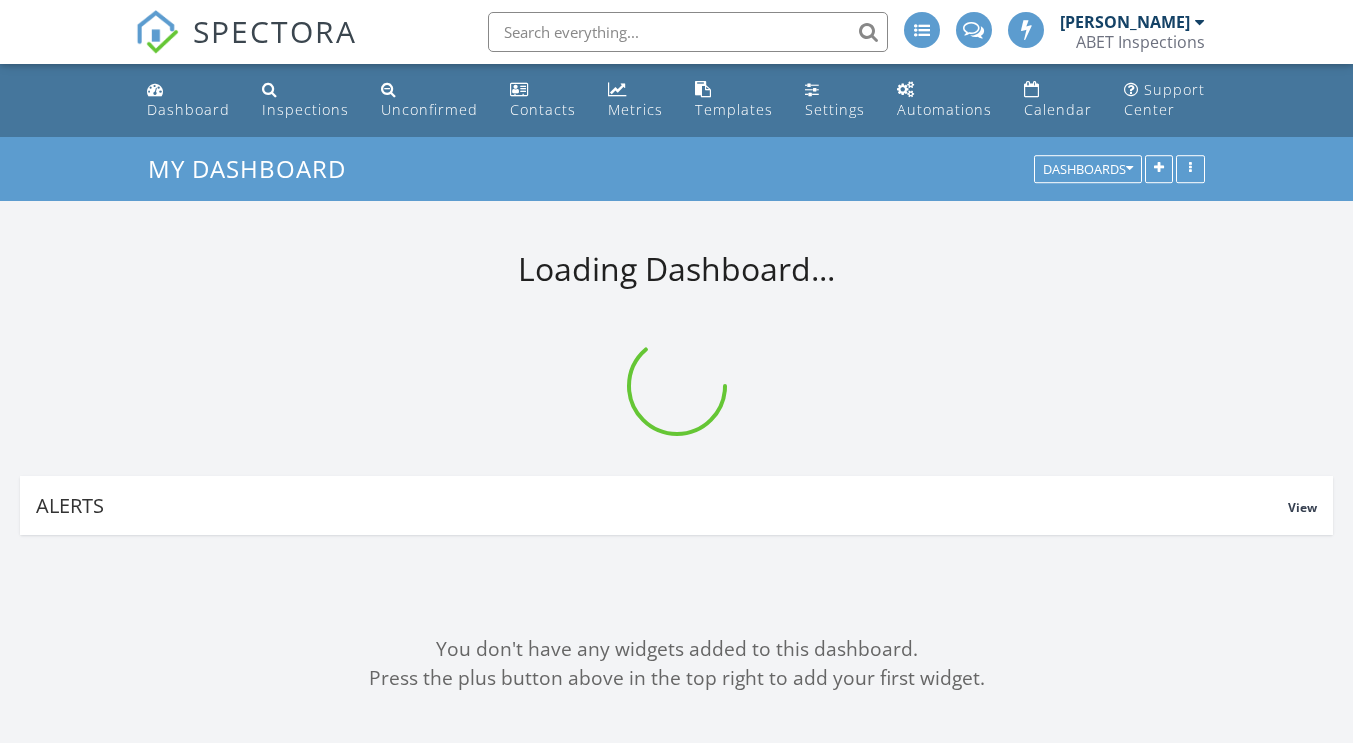 scroll, scrollTop: 443, scrollLeft: 0, axis: vertical 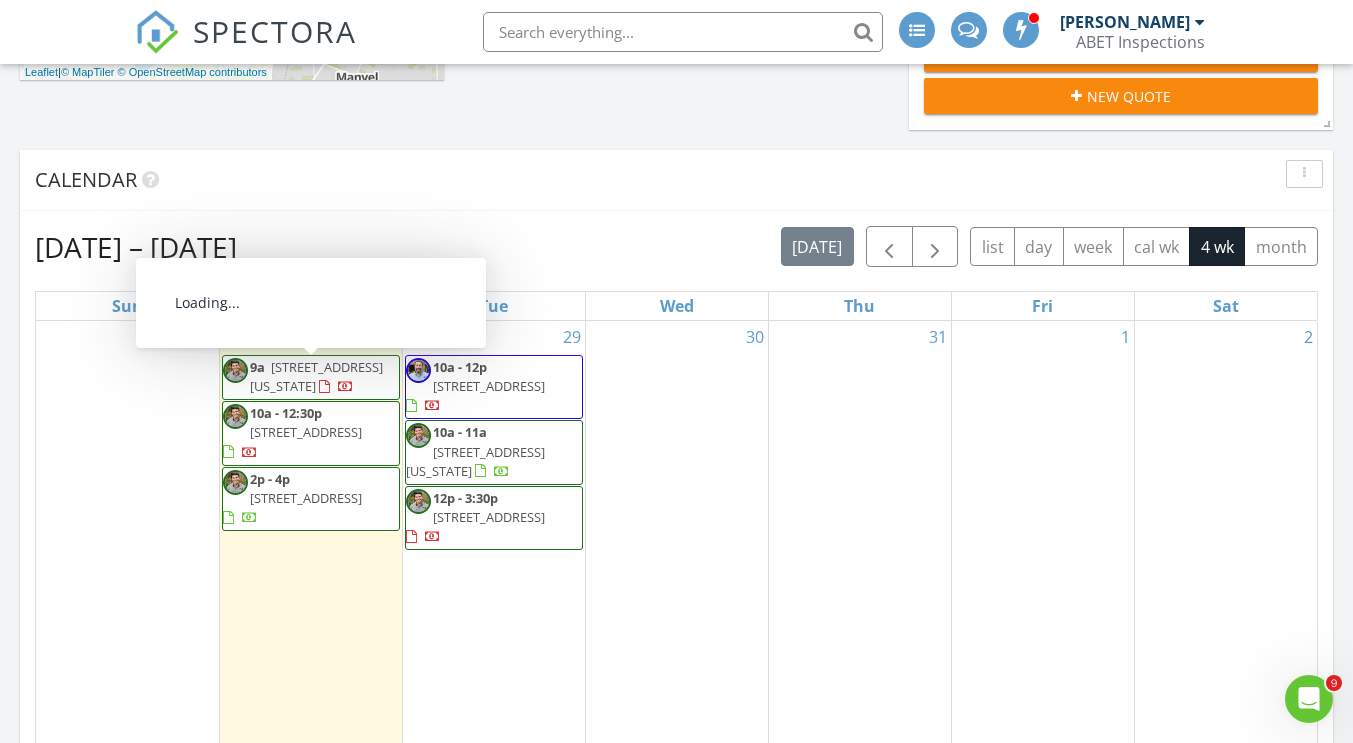 click on "7107 Wild Trl, Missouri City 77459" at bounding box center [316, 376] 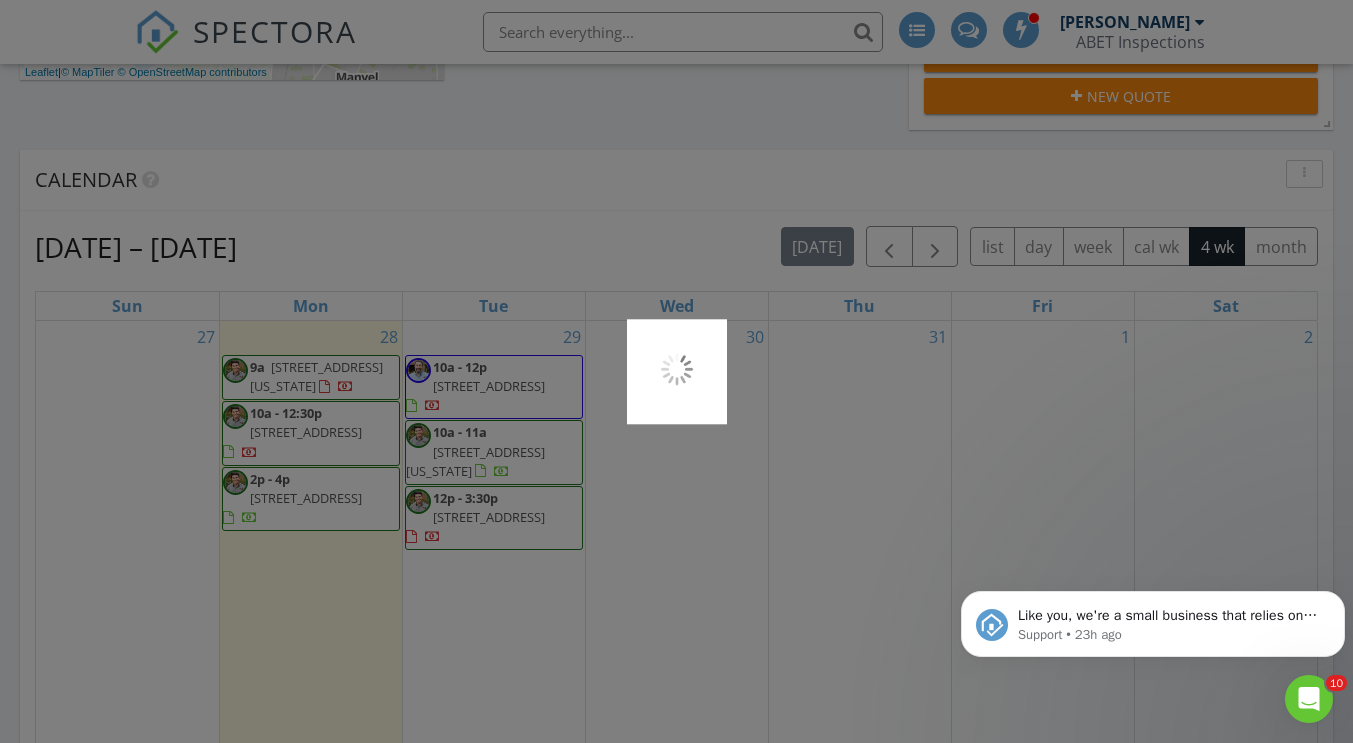scroll, scrollTop: 0, scrollLeft: 0, axis: both 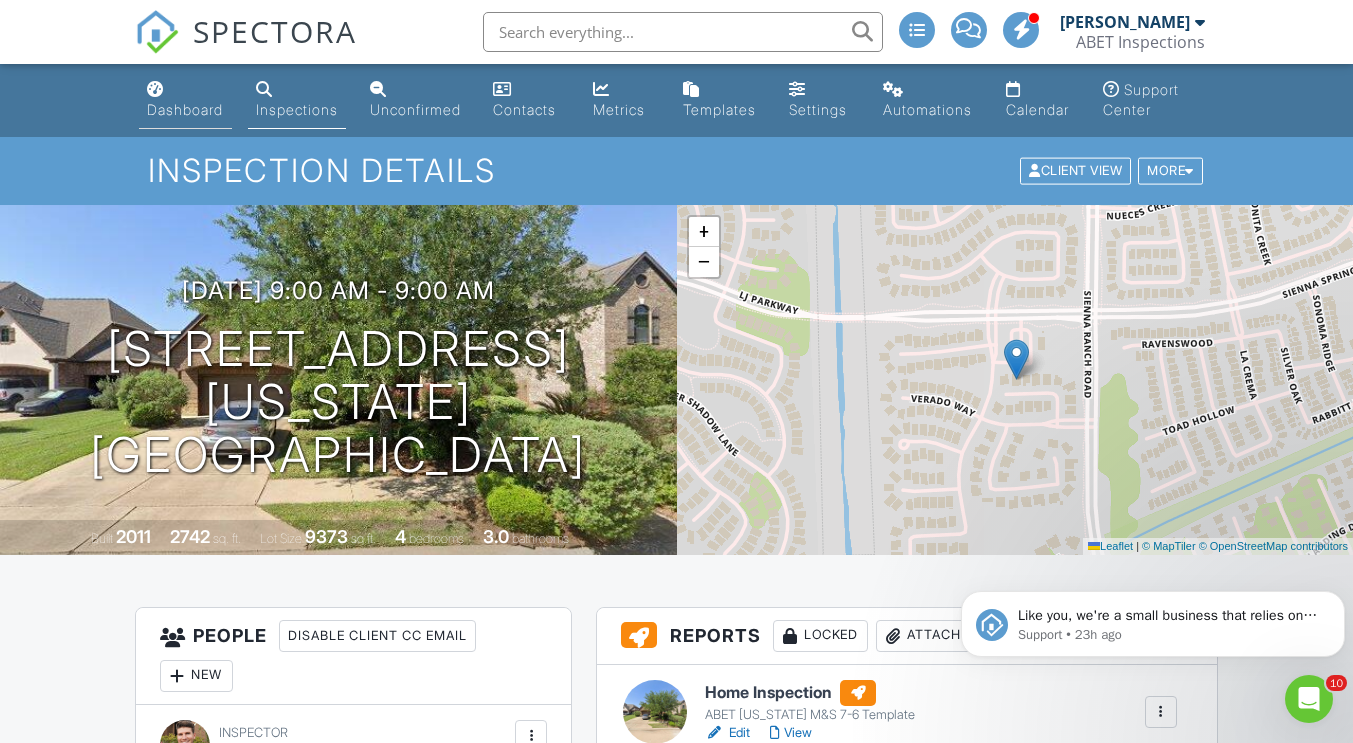 click on "Dashboard" at bounding box center (185, 109) 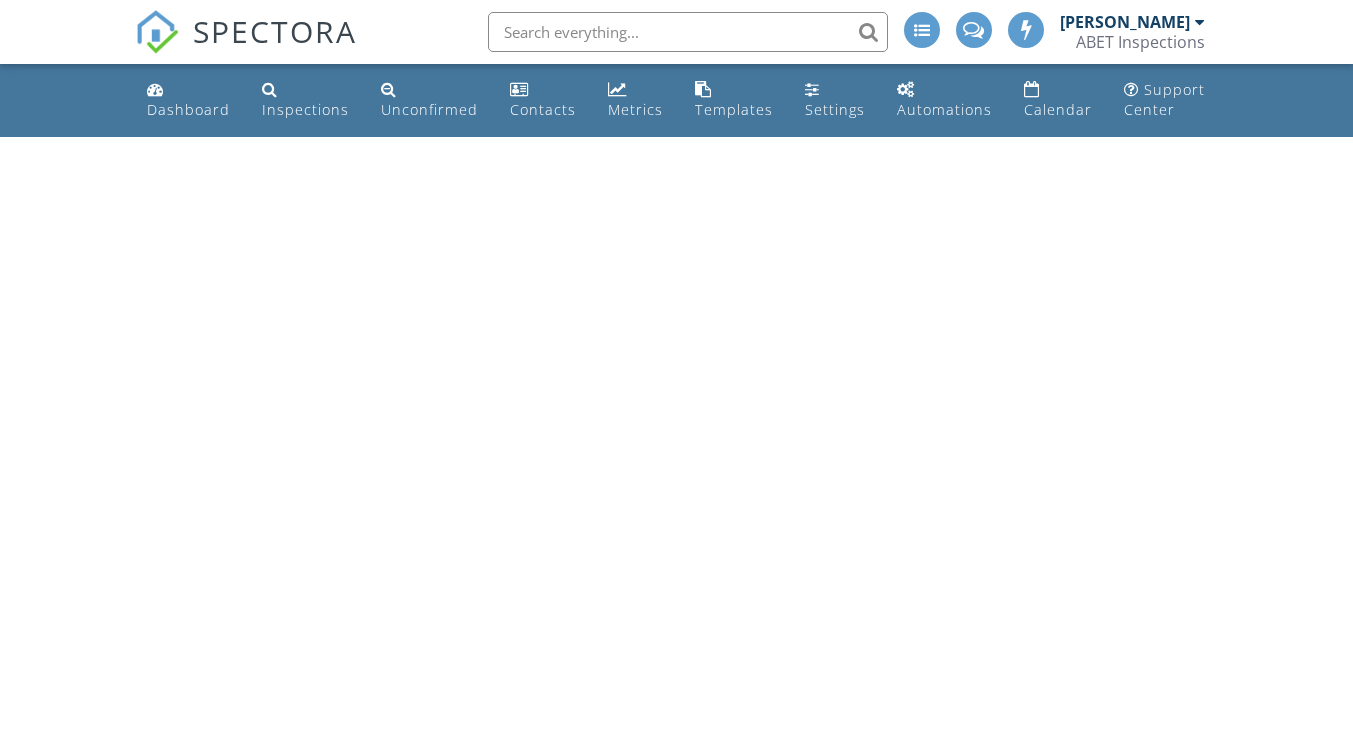 scroll, scrollTop: 0, scrollLeft: 0, axis: both 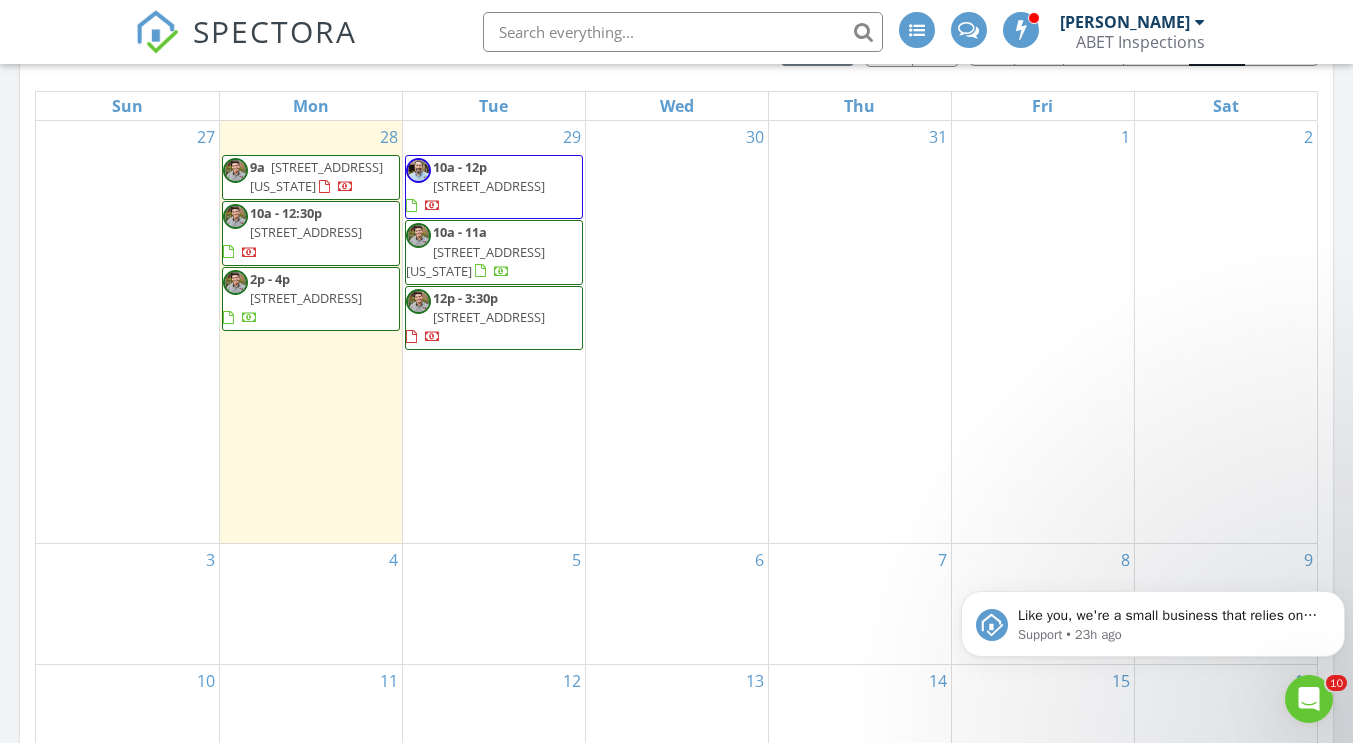 click on "10a - 12:30p
3031 The Highlands Dr, Sugar Land 77478" at bounding box center (311, 233) 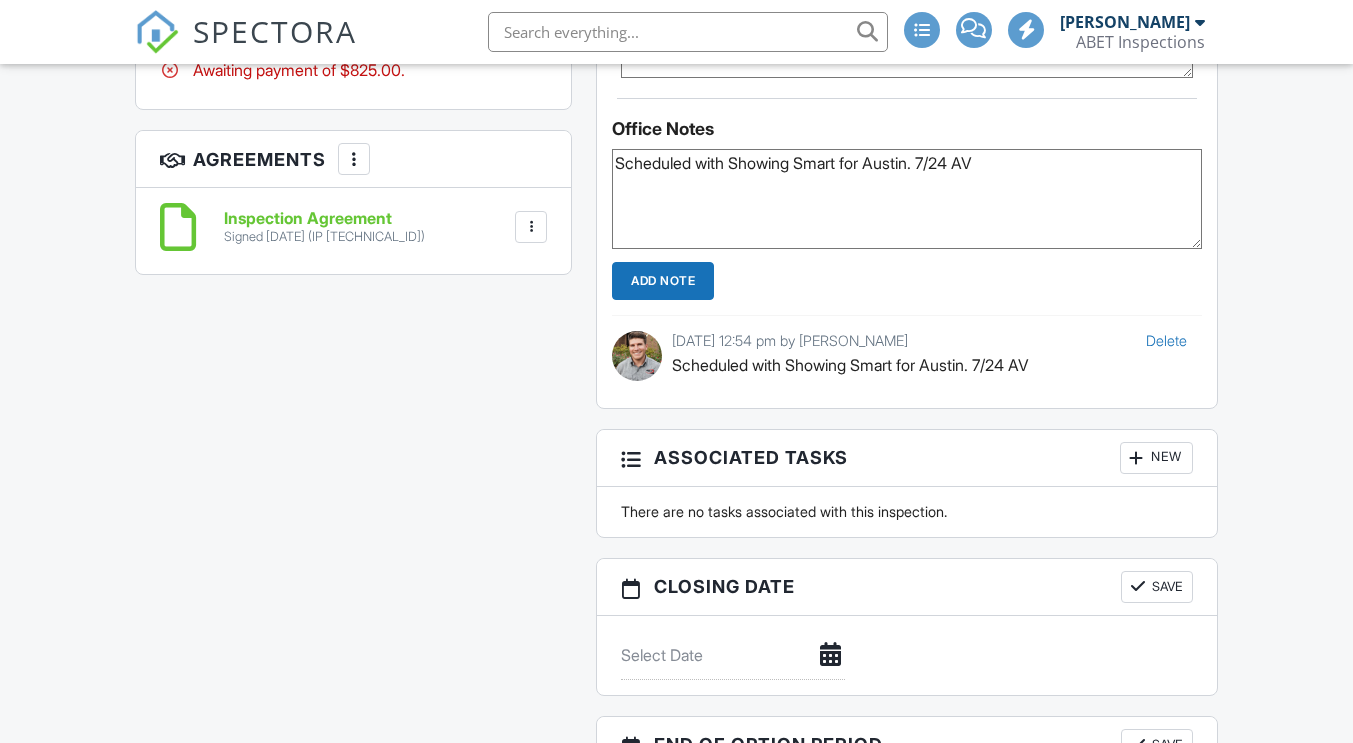 scroll, scrollTop: 1600, scrollLeft: 0, axis: vertical 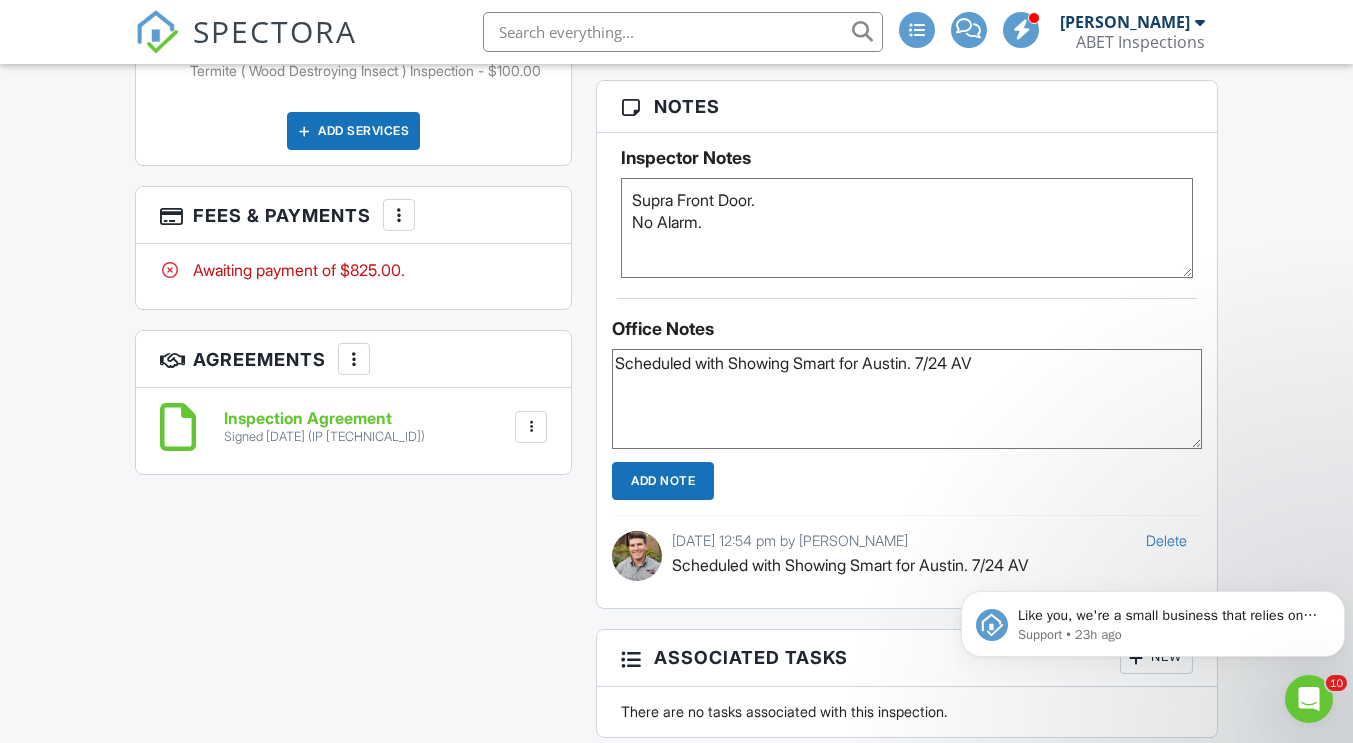 drag, startPoint x: 932, startPoint y: 367, endPoint x: 618, endPoint y: 389, distance: 314.76974 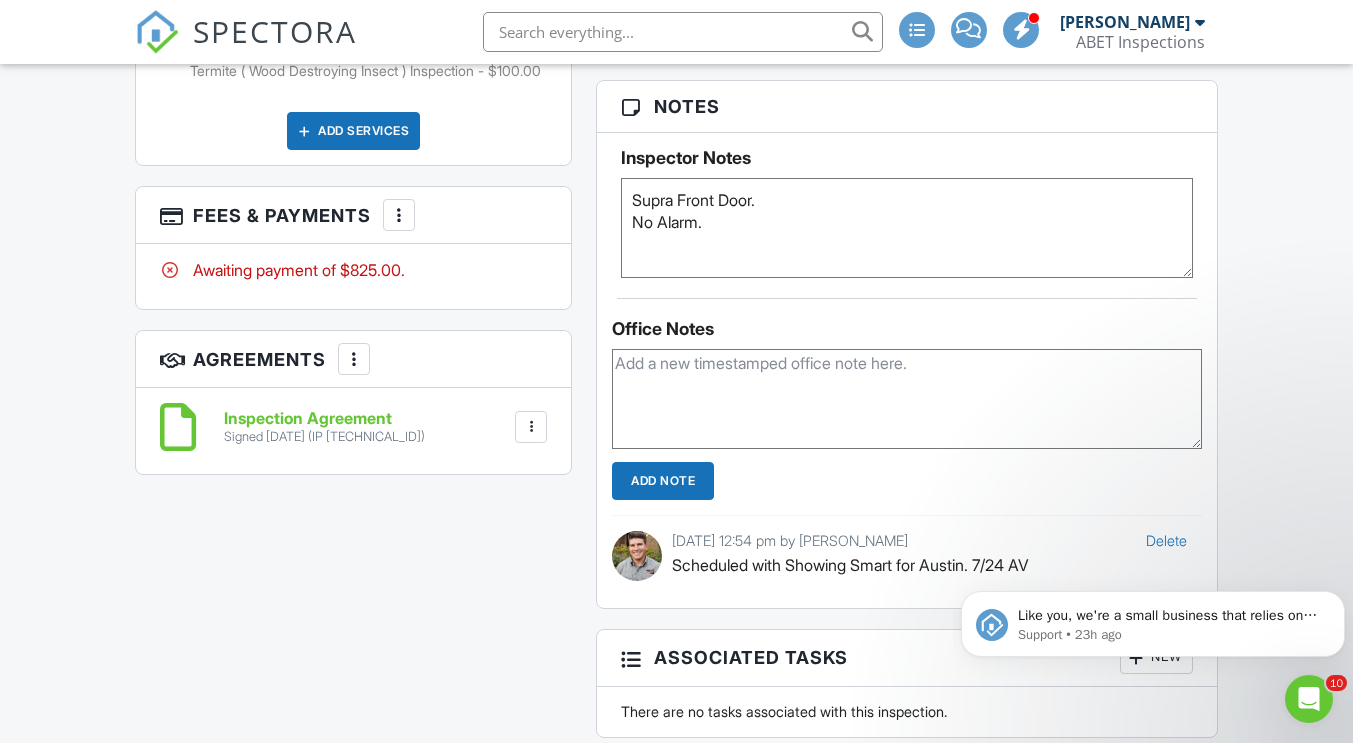 type 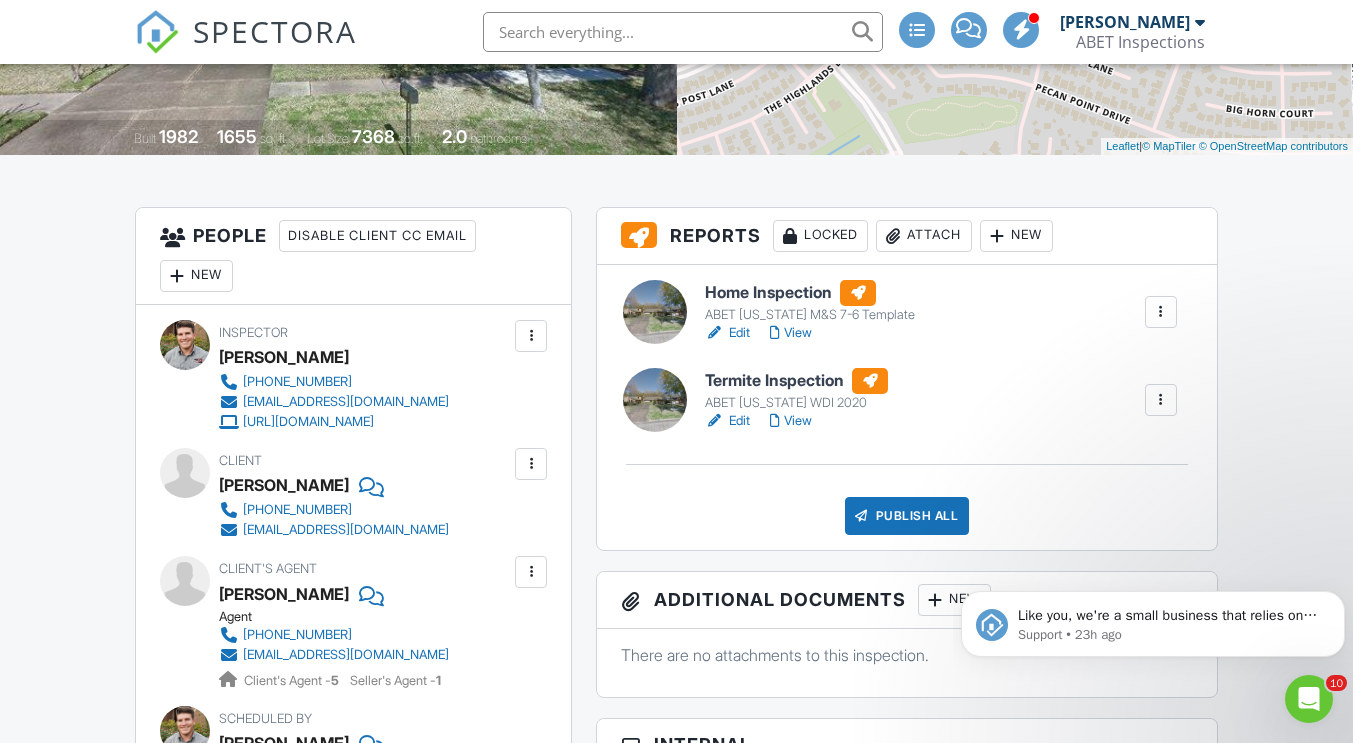 scroll, scrollTop: 0, scrollLeft: 0, axis: both 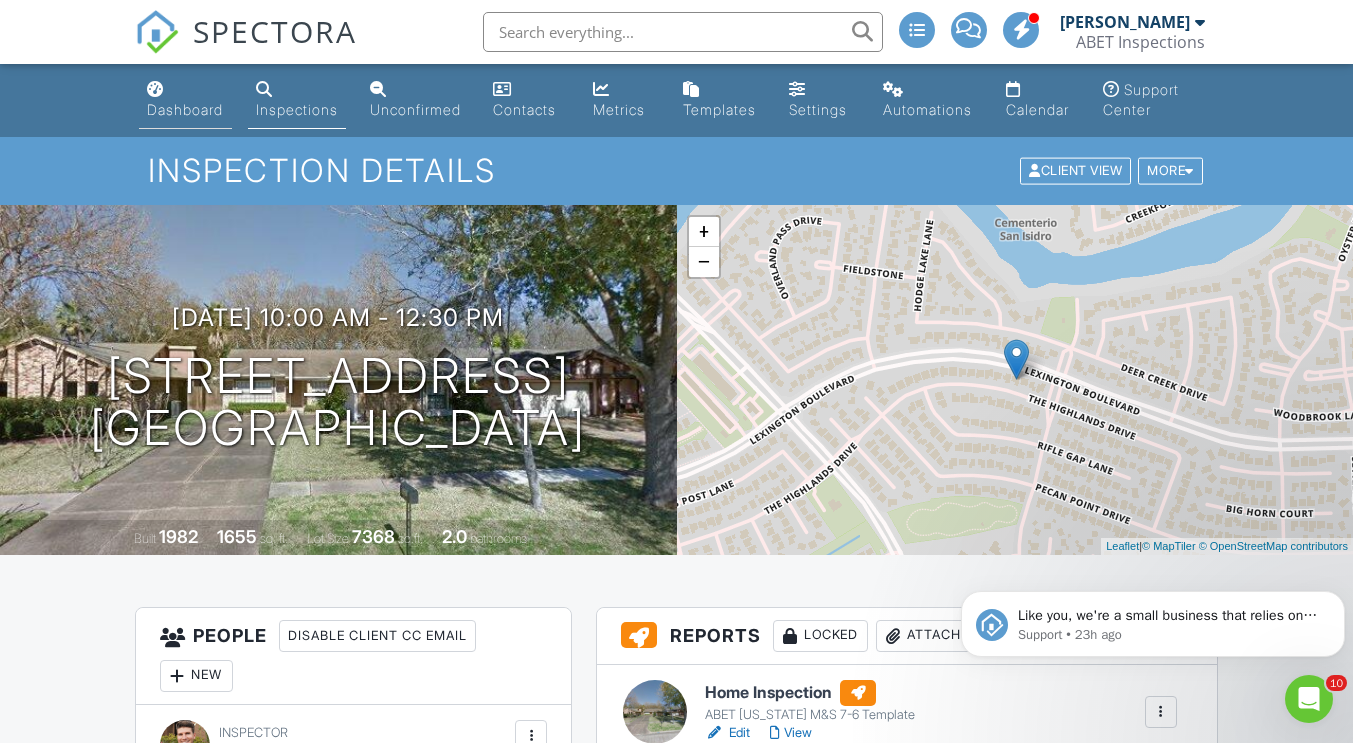click on "Dashboard" at bounding box center [185, 109] 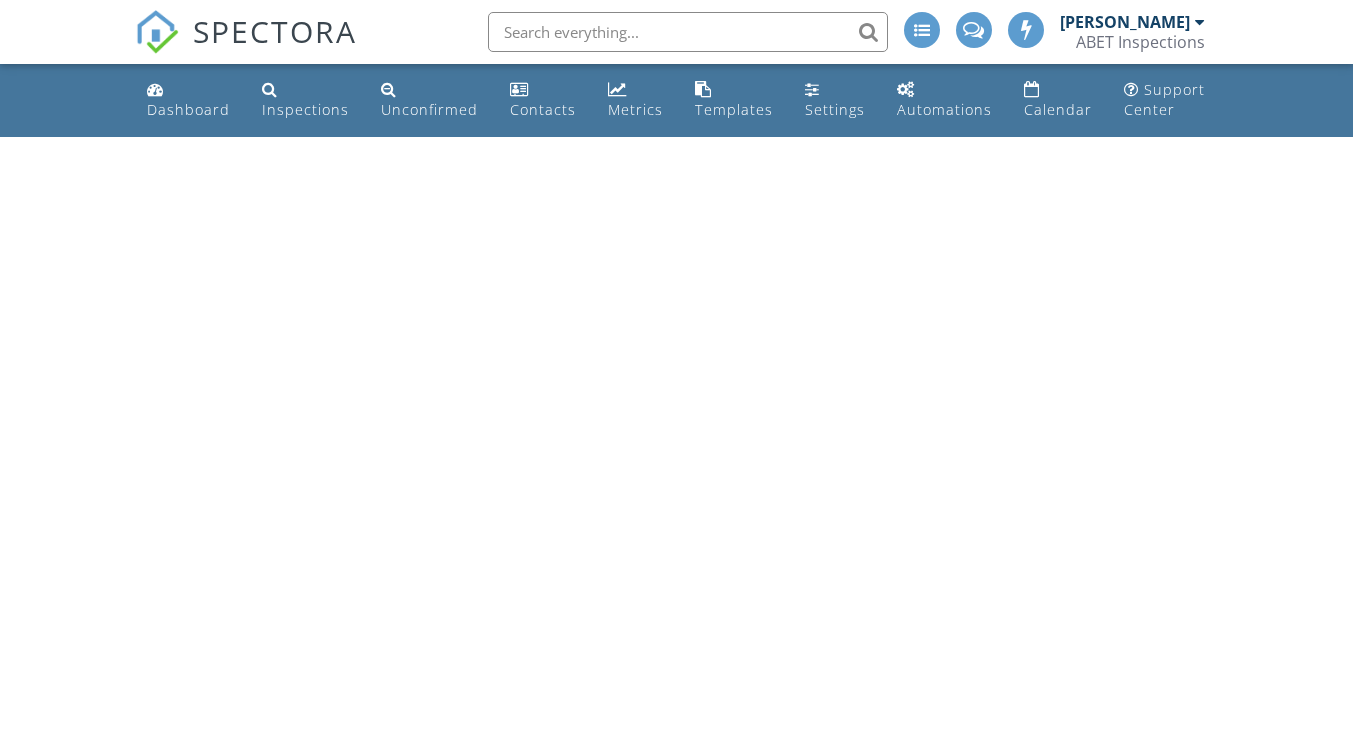 scroll, scrollTop: 0, scrollLeft: 0, axis: both 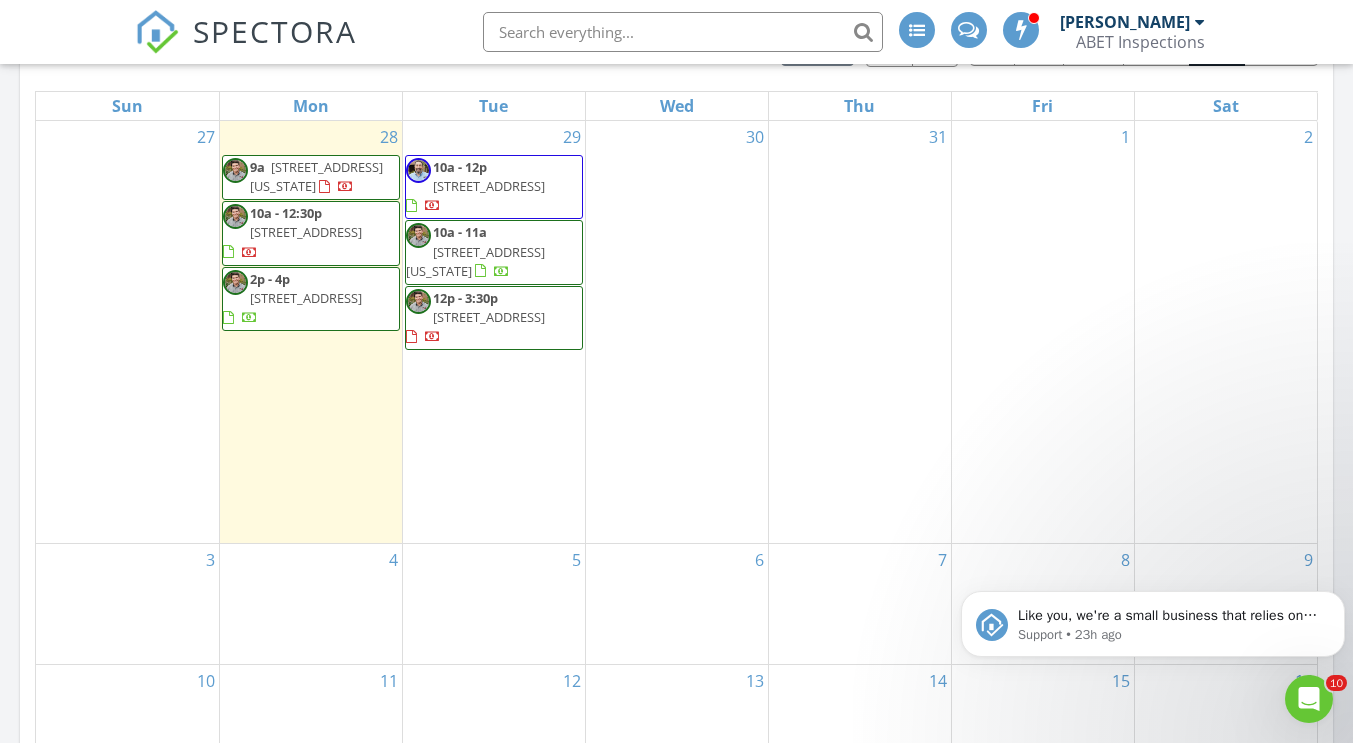 click on "[STREET_ADDRESS]" at bounding box center [306, 298] 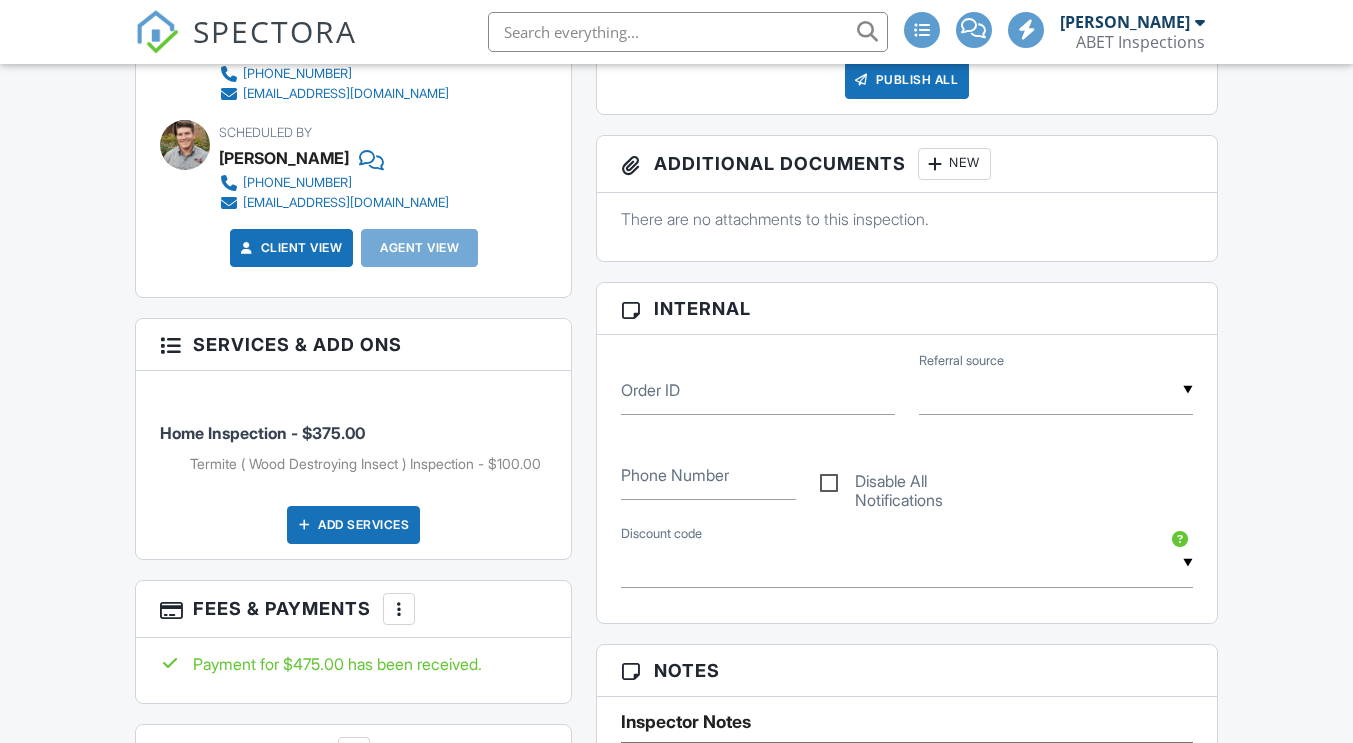 scroll, scrollTop: 1200, scrollLeft: 0, axis: vertical 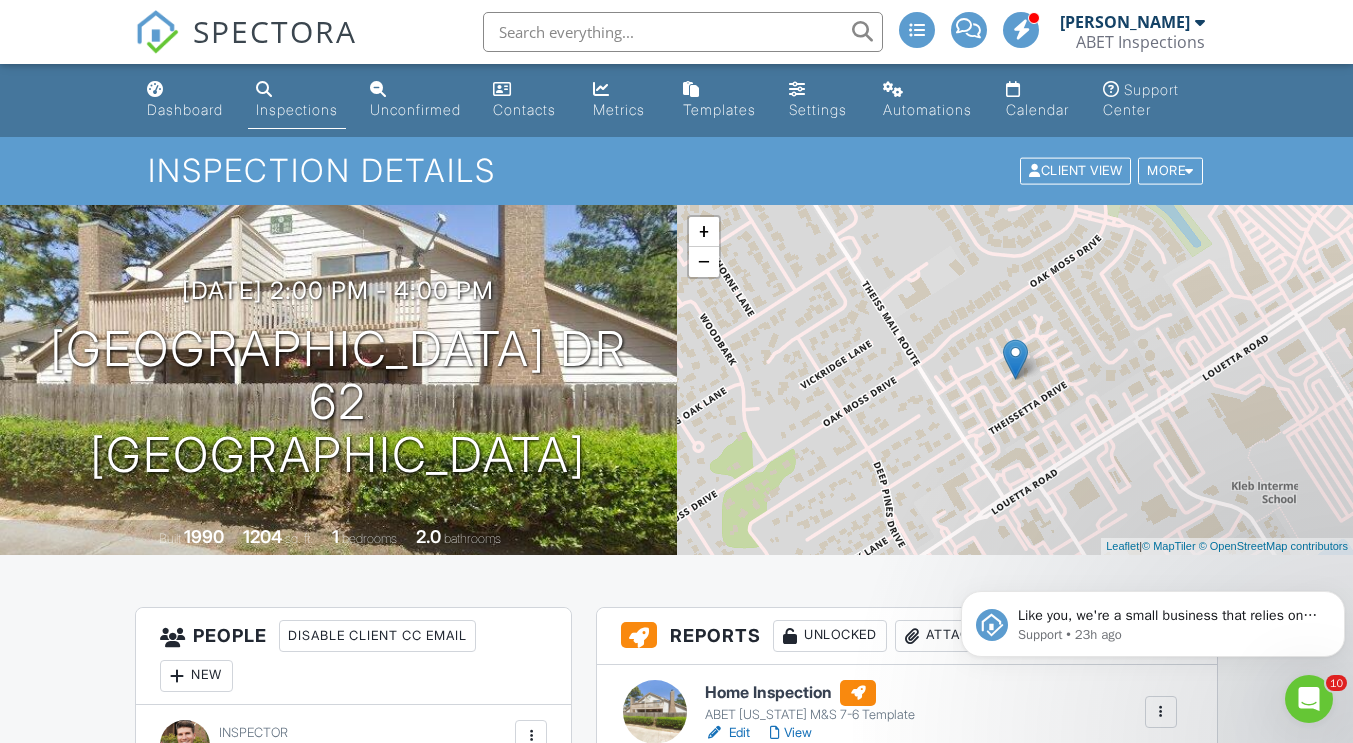click on "Dashboard" at bounding box center [185, 109] 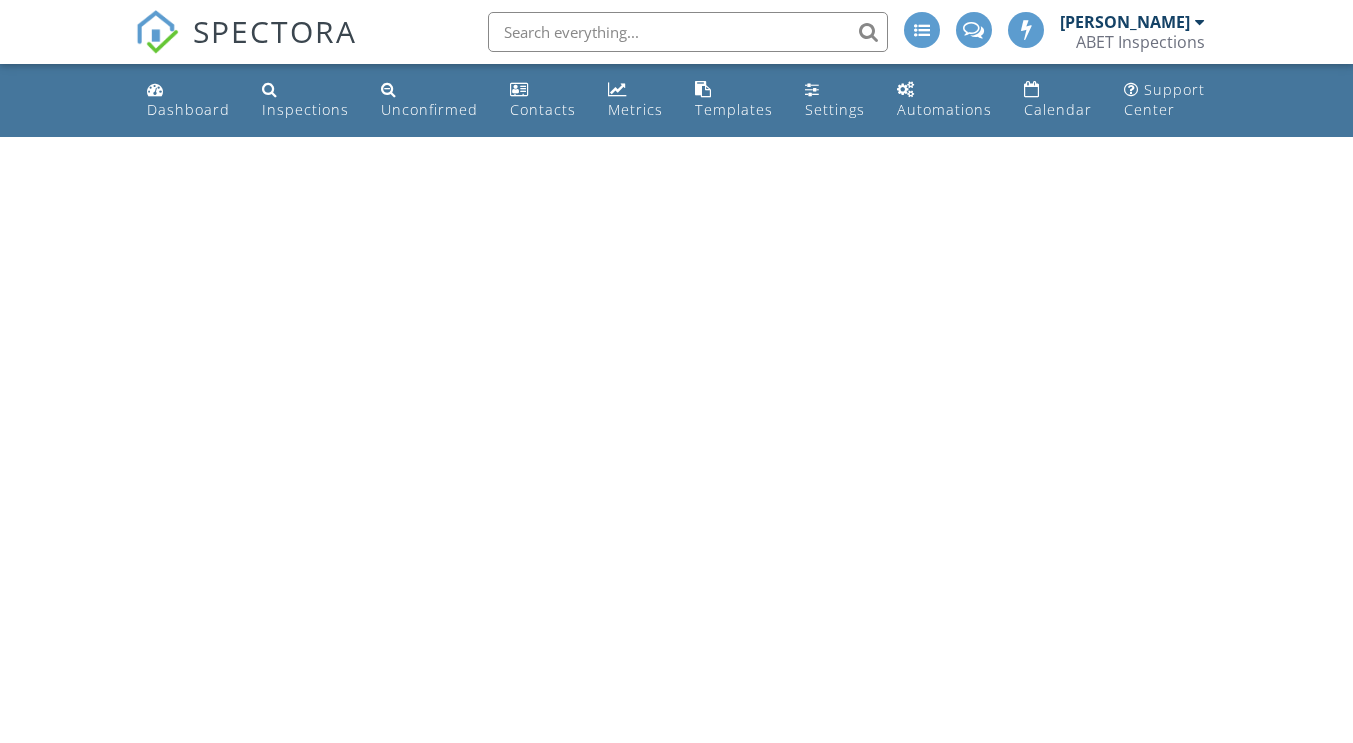 scroll, scrollTop: 0, scrollLeft: 0, axis: both 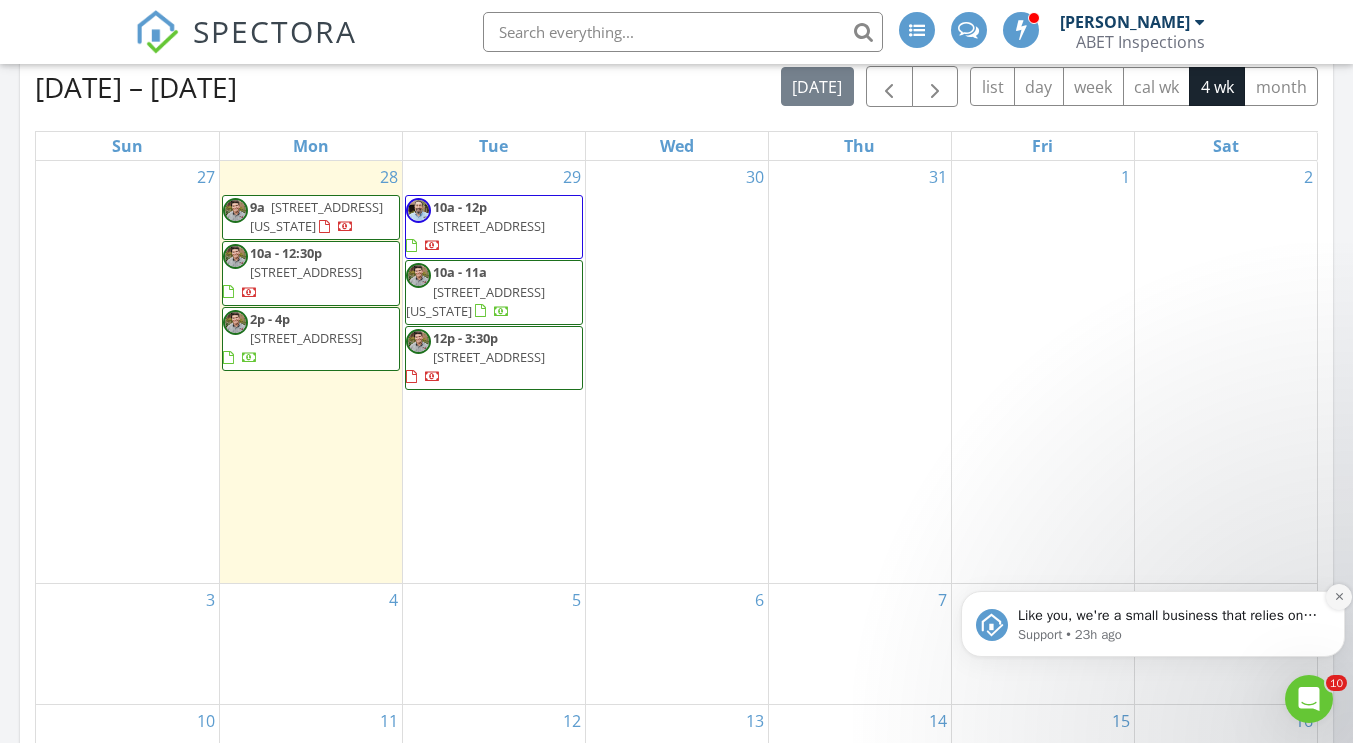 click 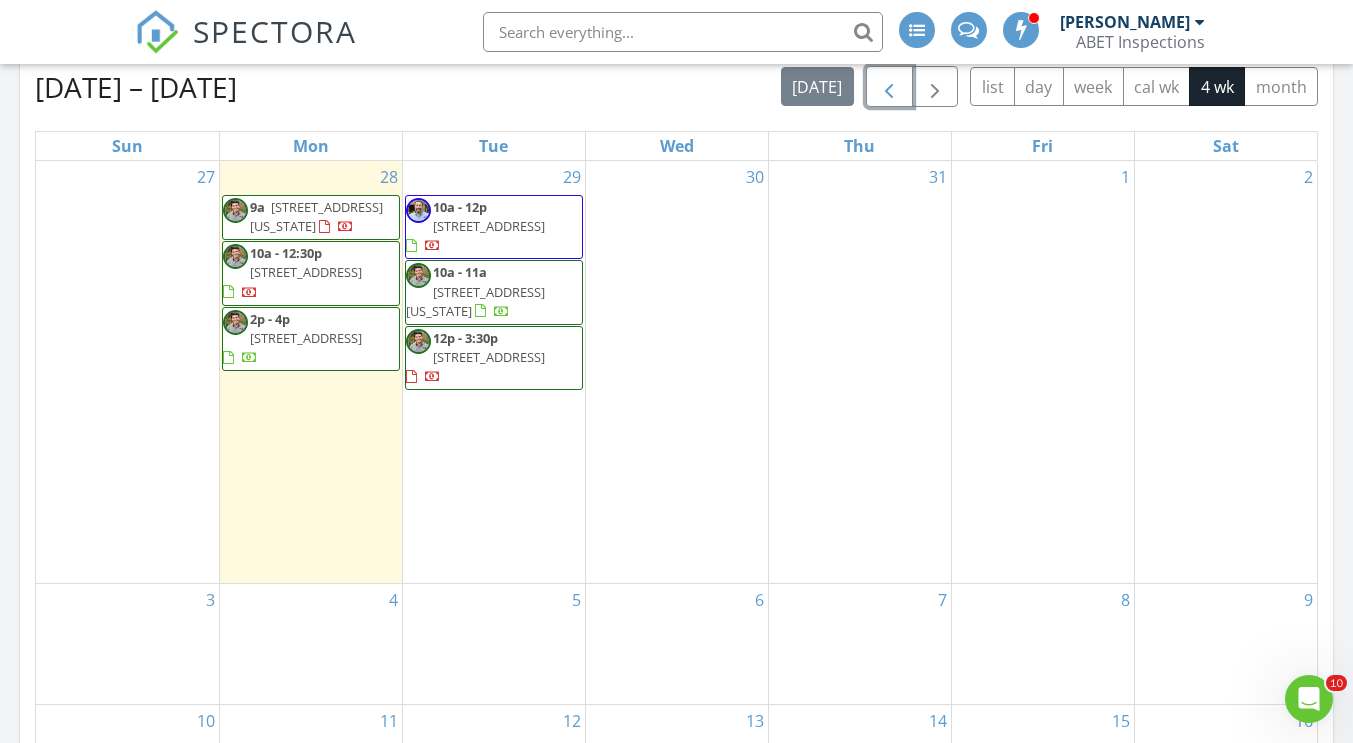 click at bounding box center (889, 87) 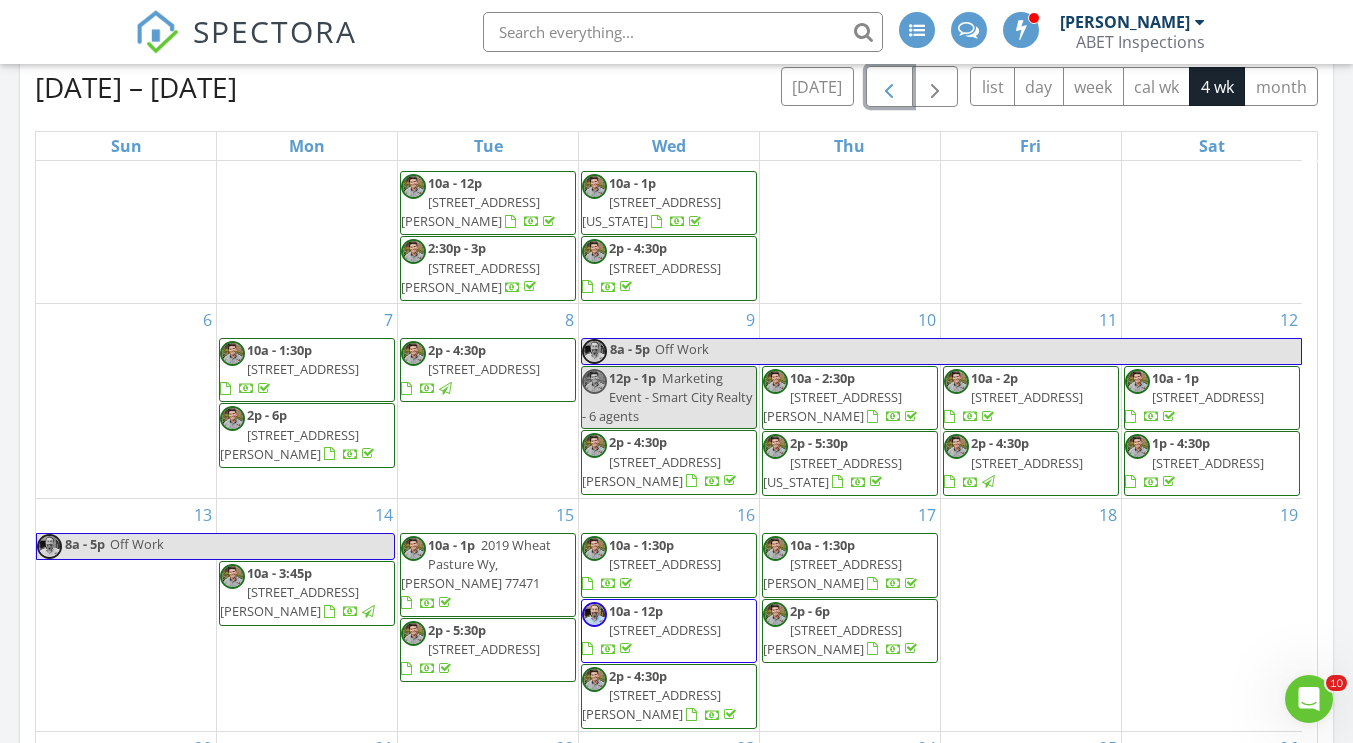 scroll, scrollTop: 43, scrollLeft: 0, axis: vertical 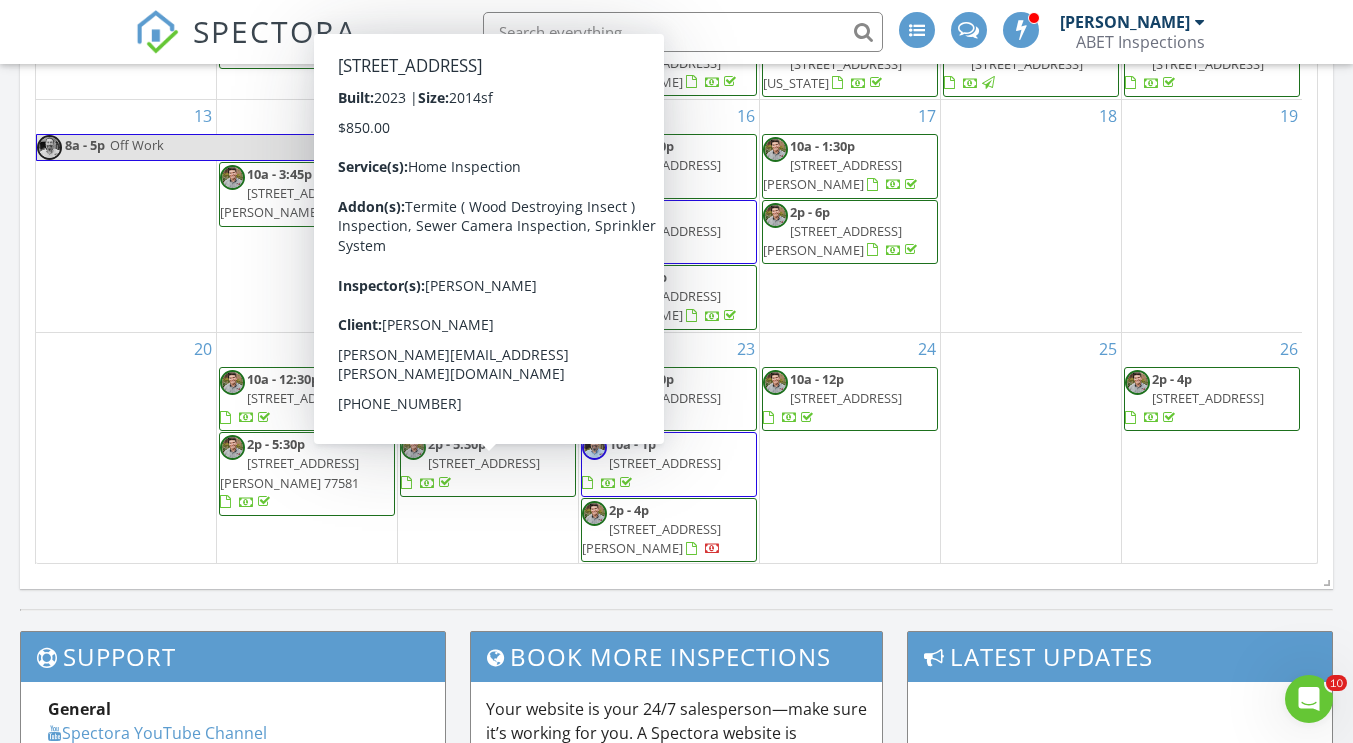 click on "7322 Maramec Knl Ln, Fulshear 77441" at bounding box center [484, 463] 